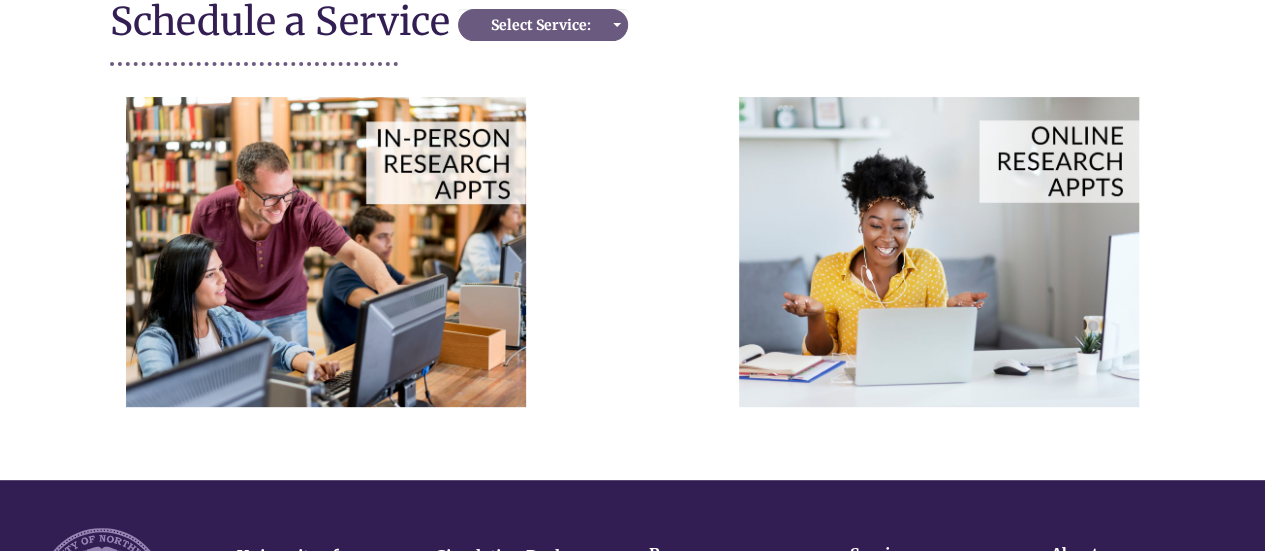 scroll, scrollTop: 253, scrollLeft: 0, axis: vertical 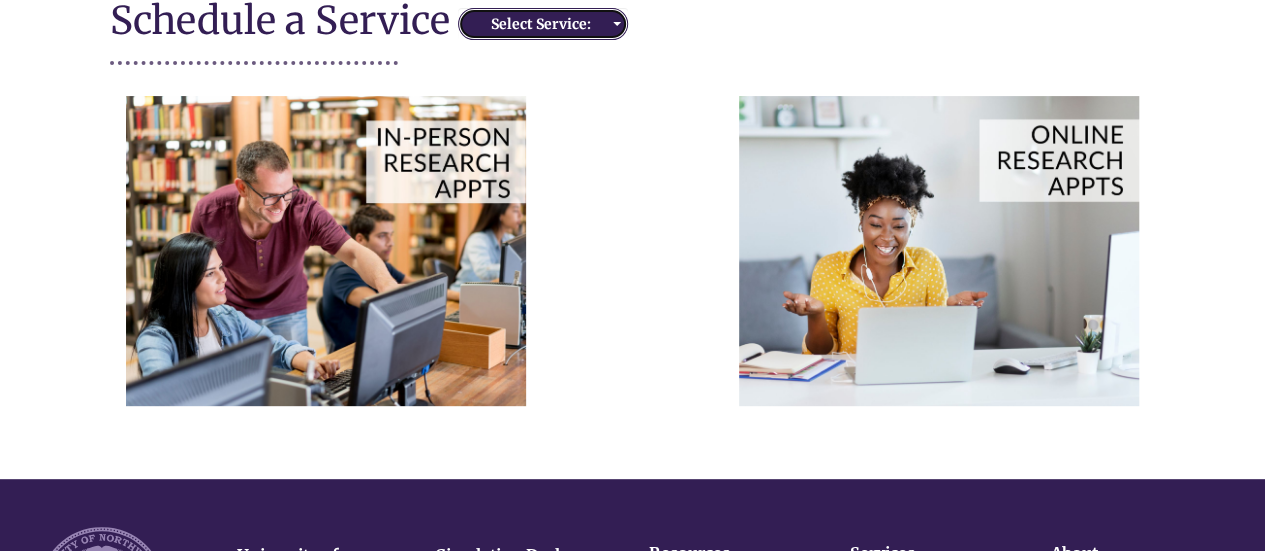 click on "Select Service:" at bounding box center (540, 24) 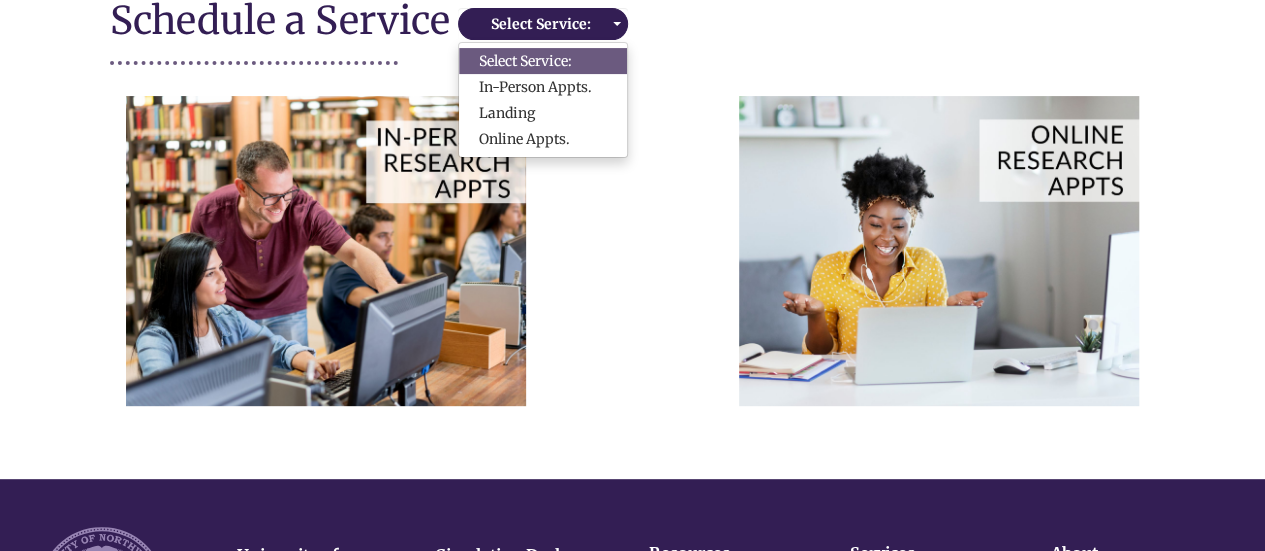 click at bounding box center (632, 258) 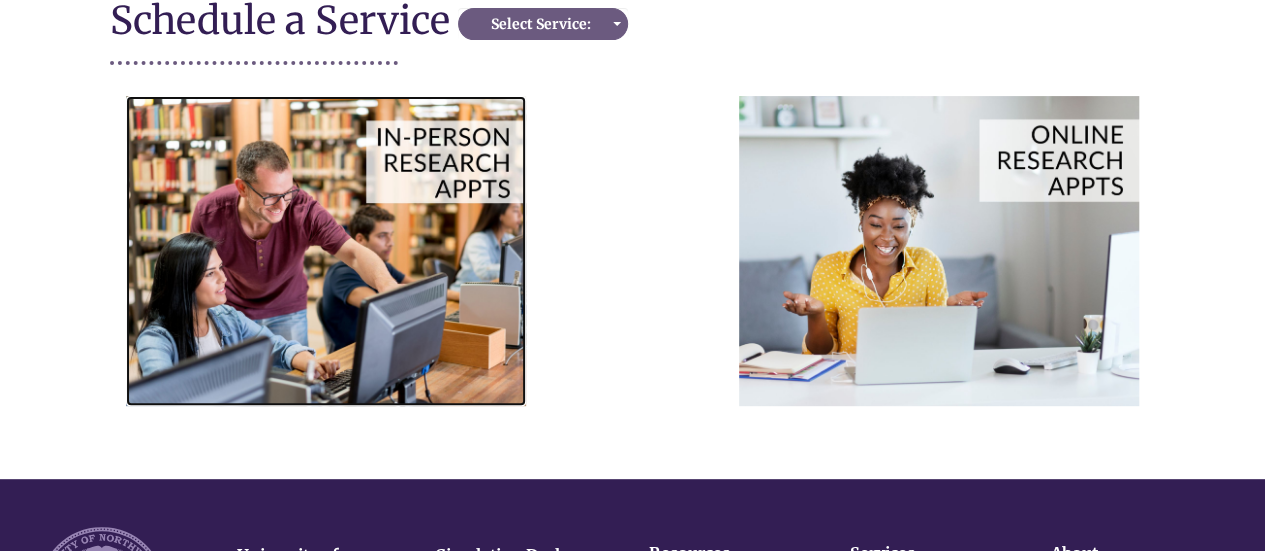 click at bounding box center (326, 250) 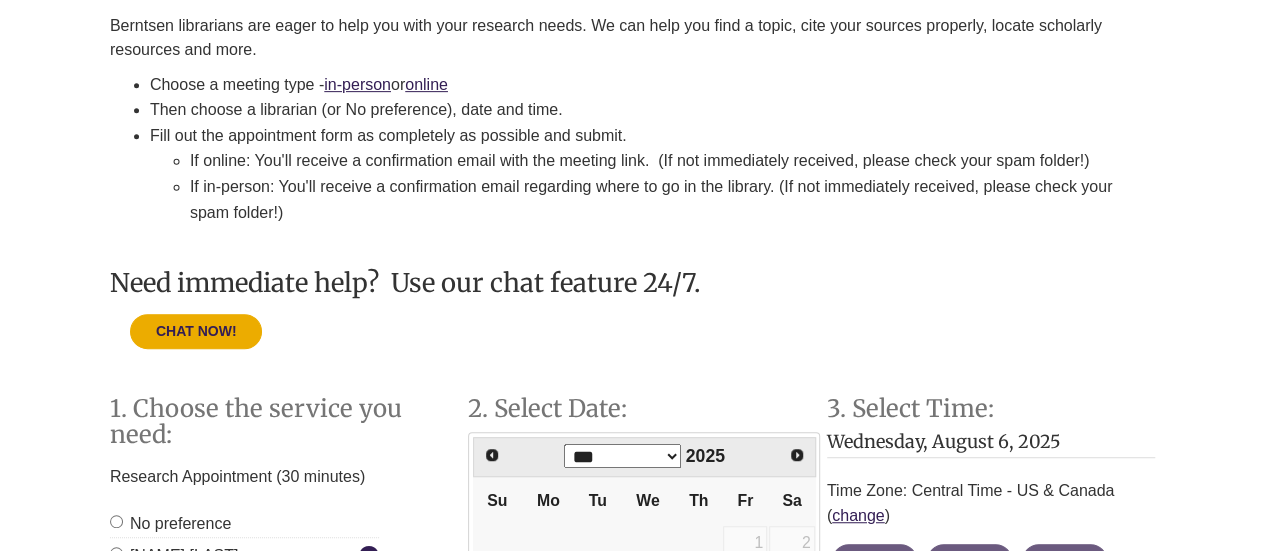 scroll, scrollTop: 414, scrollLeft: 0, axis: vertical 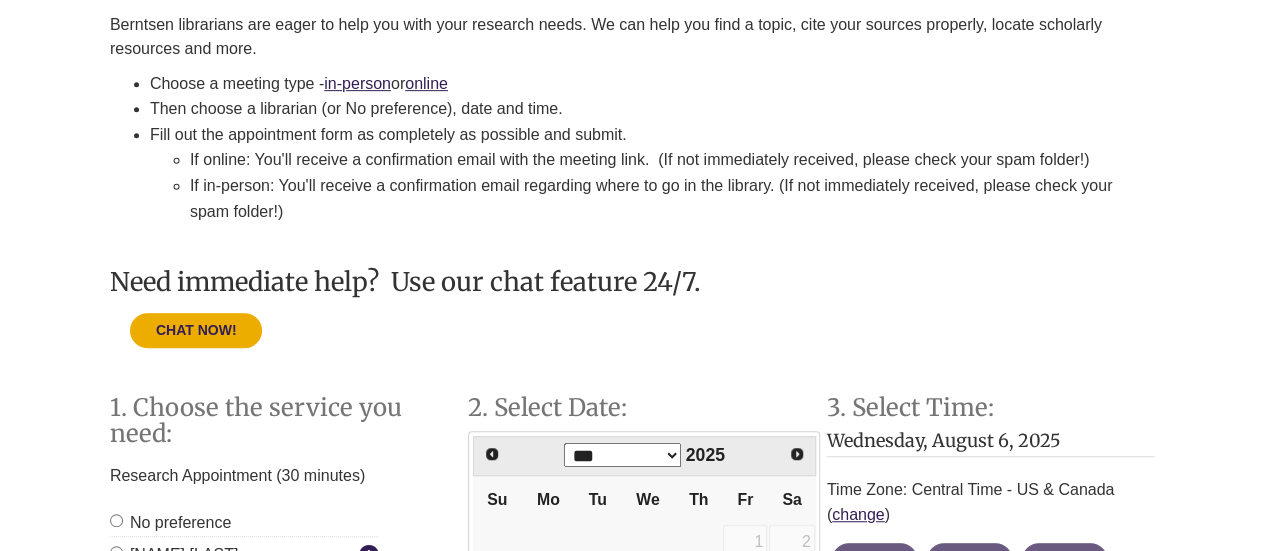 click on "Choose a meeting type -  in-person  or  online" at bounding box center [652, 84] 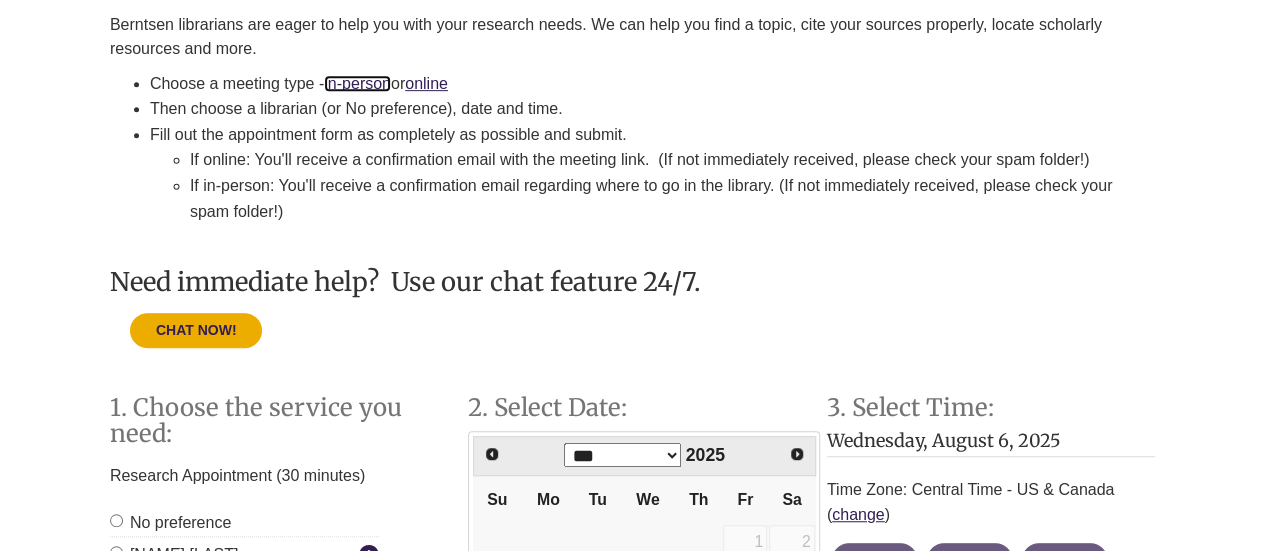 click on "in-person" at bounding box center [357, 83] 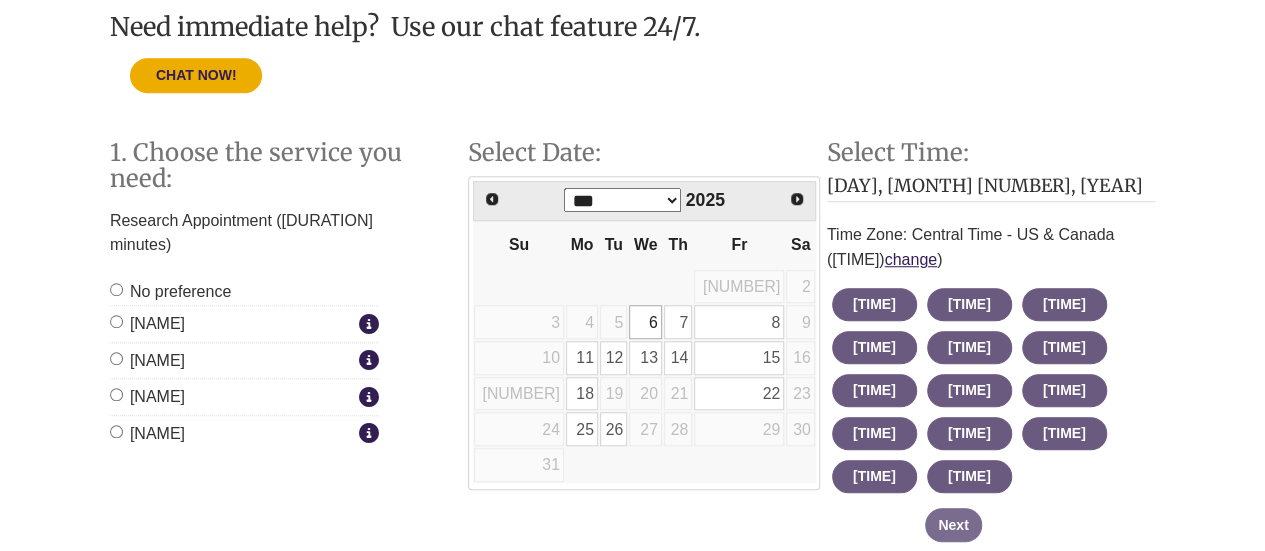 scroll, scrollTop: 1260, scrollLeft: 0, axis: vertical 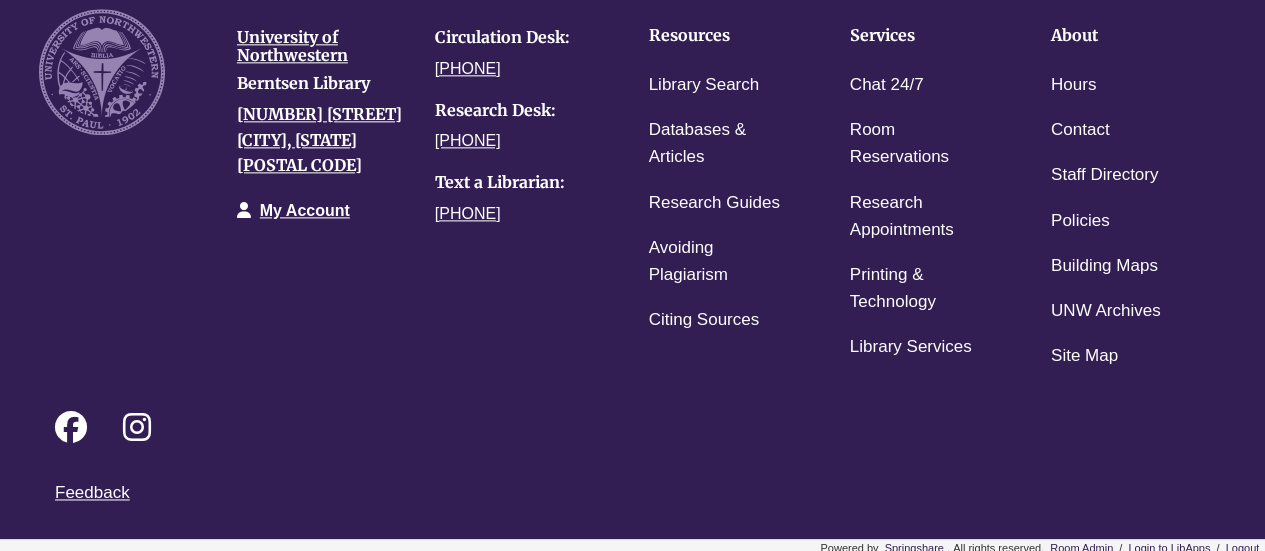 click on "[PHONE]" at bounding box center [519, 69] 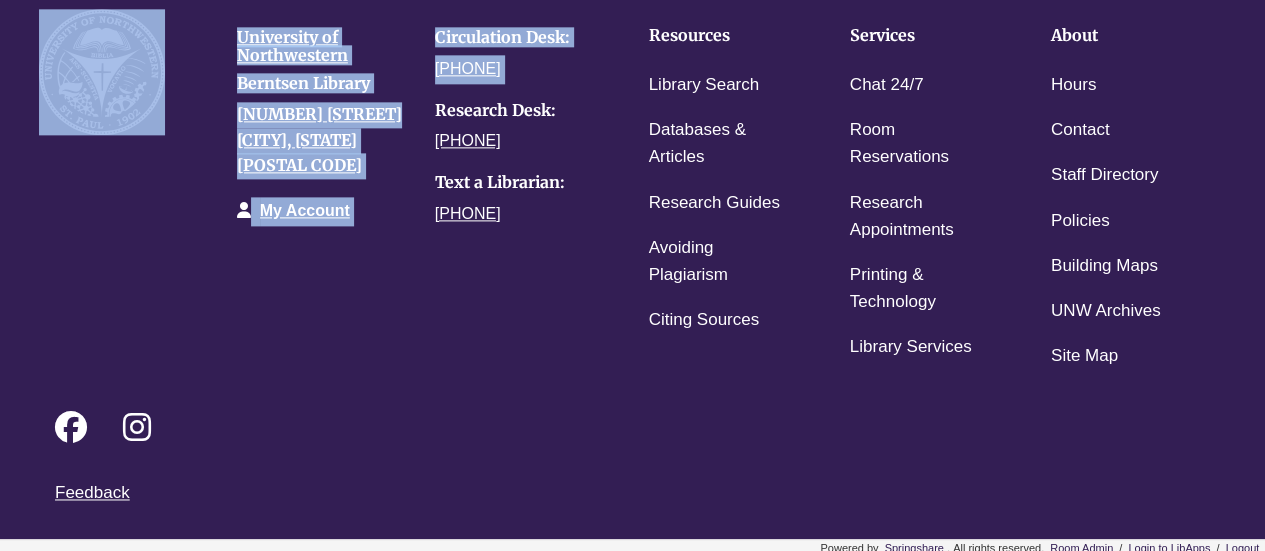 drag, startPoint x: 536, startPoint y: 53, endPoint x: 535, endPoint y: 200, distance: 147.0034 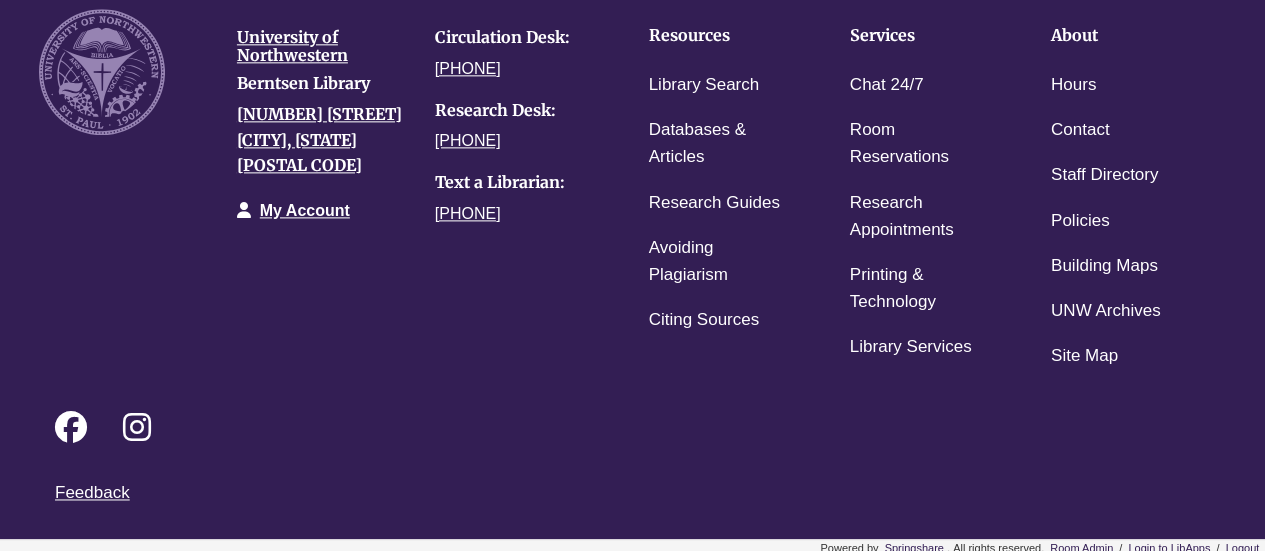 click on "Follow on Facebook
Follow on Instagram" at bounding box center (632, 429) 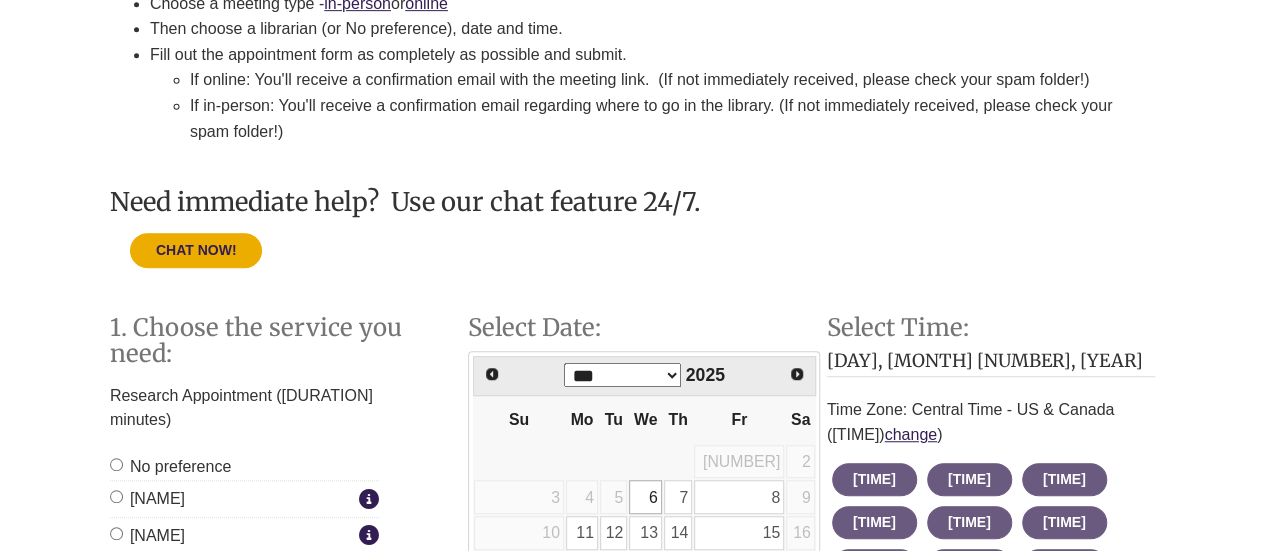 scroll, scrollTop: 486, scrollLeft: 0, axis: vertical 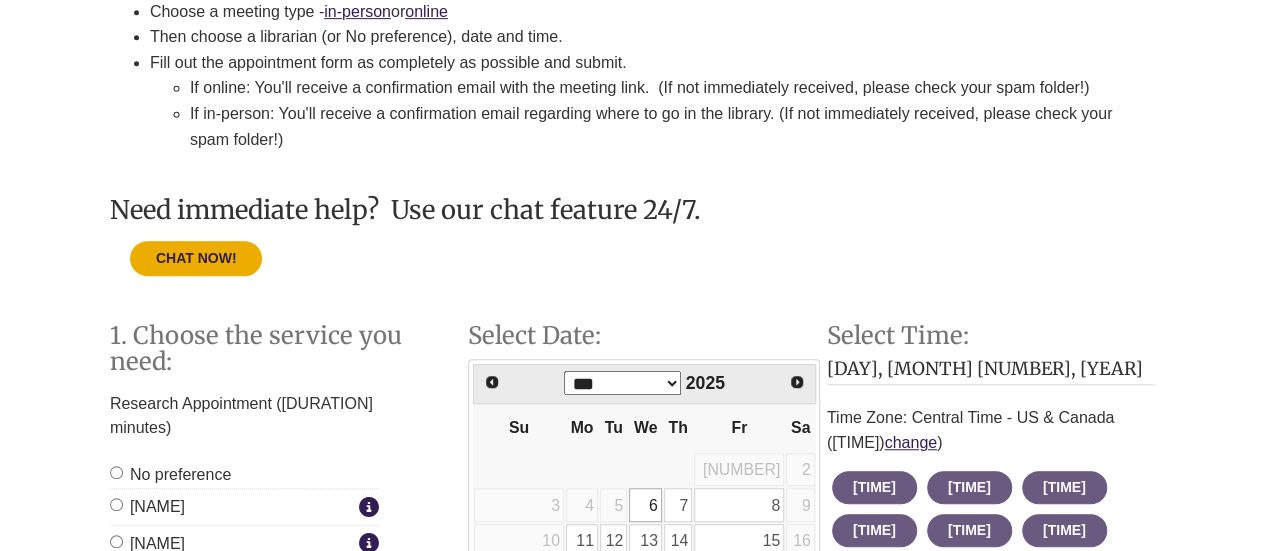 click on "In-Person Research Appointments
Berntsen librarians are eager to help you with your research needs. We can help you find a topic, cite your sources properly, locate scholarly resources and more.
Choose a meeting type -  in-person  or  online
Then choose a librarian (or No preference), date and time.
Fill out the appointment form as completely as possible and submit.
If online: You'll receive a confirmation email with the meeting link.  (If not immediately received, please check your spam folder!)
If in-person: You'll receive a confirmation email regarding where to go in the library. (If not immediately received, please check your spam folder!)
Need immediate help?  Use our chat feature 24/7.
CHAT NOW!" at bounding box center [632, 55] 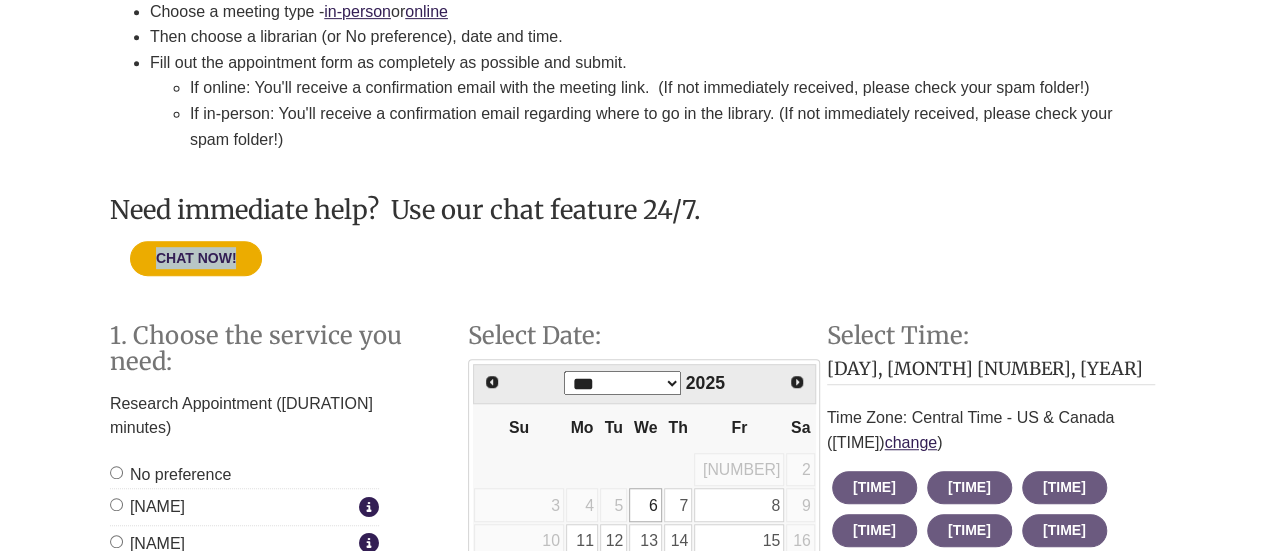 click on "In-Person Research Appointments
Berntsen librarians are eager to help you with your research needs. We can help you find a topic, cite your sources properly, locate scholarly resources and more.
Choose a meeting type -  in-person  or  online
Then choose a librarian (or No preference), date and time.
Fill out the appointment form as completely as possible and submit.
If online: You'll receive a confirmation email with the meeting link.  (If not immediately received, please check your spam folder!)
If in-person: You'll receive a confirmation email regarding where to go in the library. (If not immediately received, please check your spam folder!)
Need immediate help?  Use our chat feature 24/7.
CHAT NOW!" at bounding box center [632, 55] 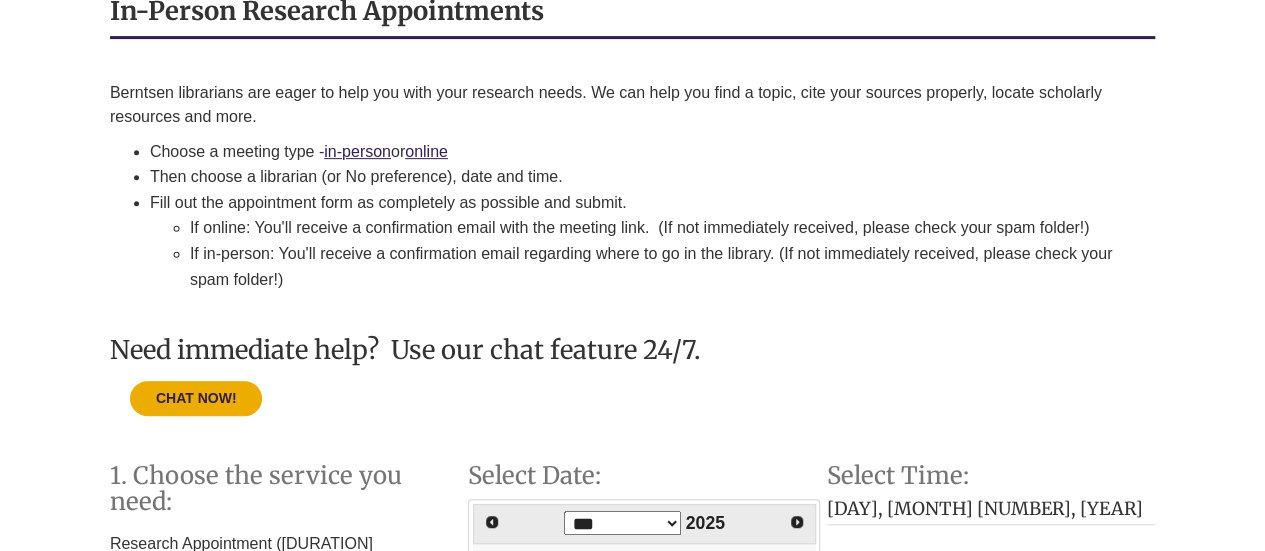scroll, scrollTop: 330, scrollLeft: 0, axis: vertical 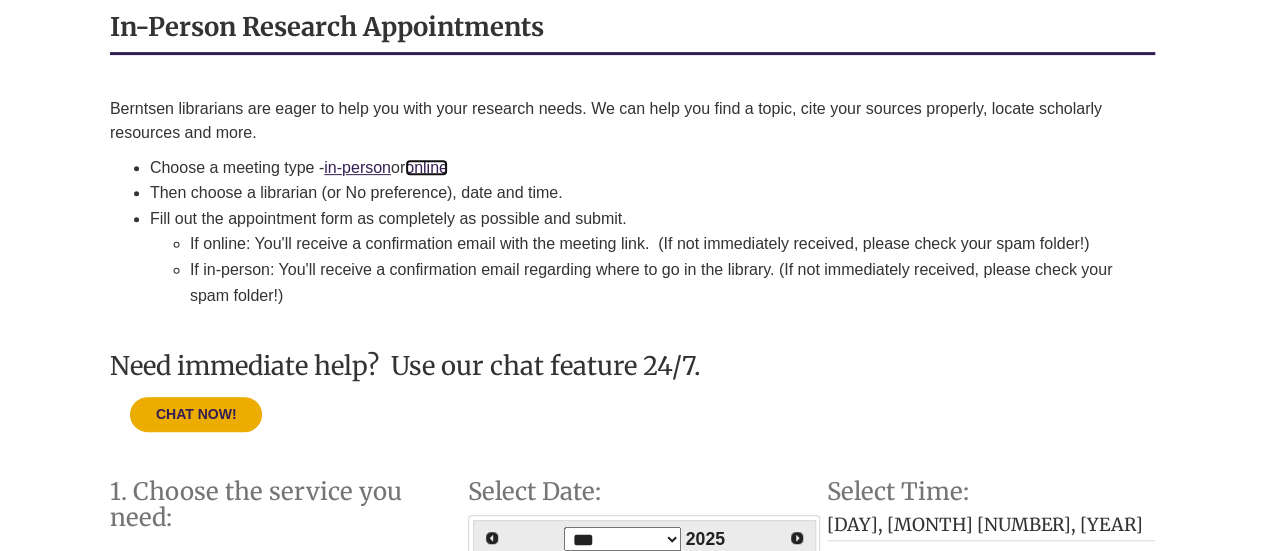 click on "online" at bounding box center (426, 167) 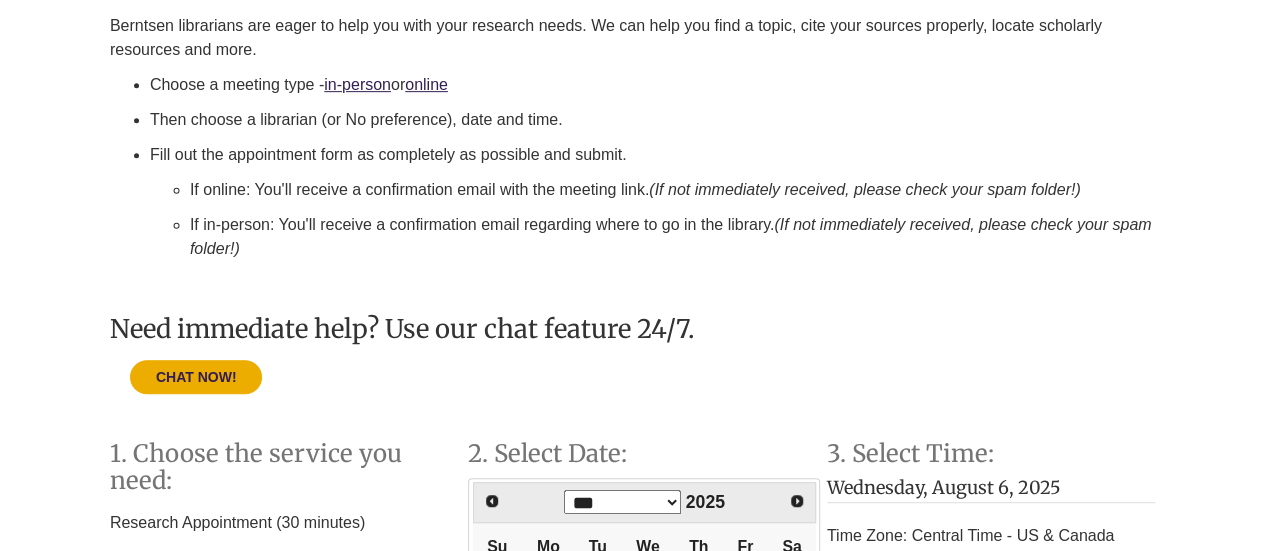scroll, scrollTop: 414, scrollLeft: 0, axis: vertical 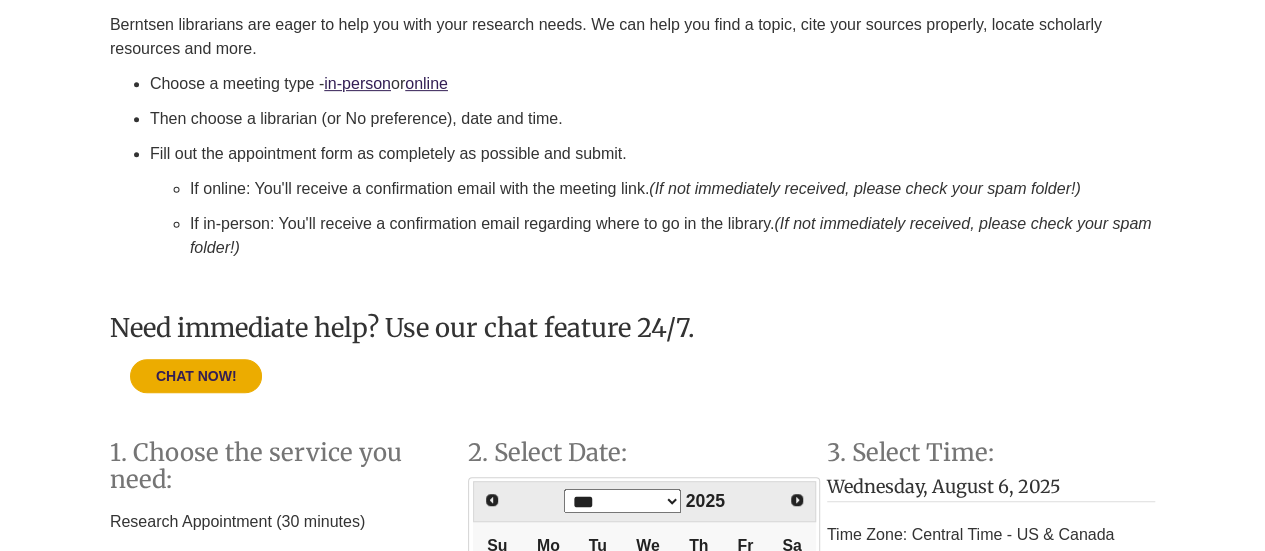 drag, startPoint x: 614, startPoint y: 243, endPoint x: 547, endPoint y: 255, distance: 68.06615 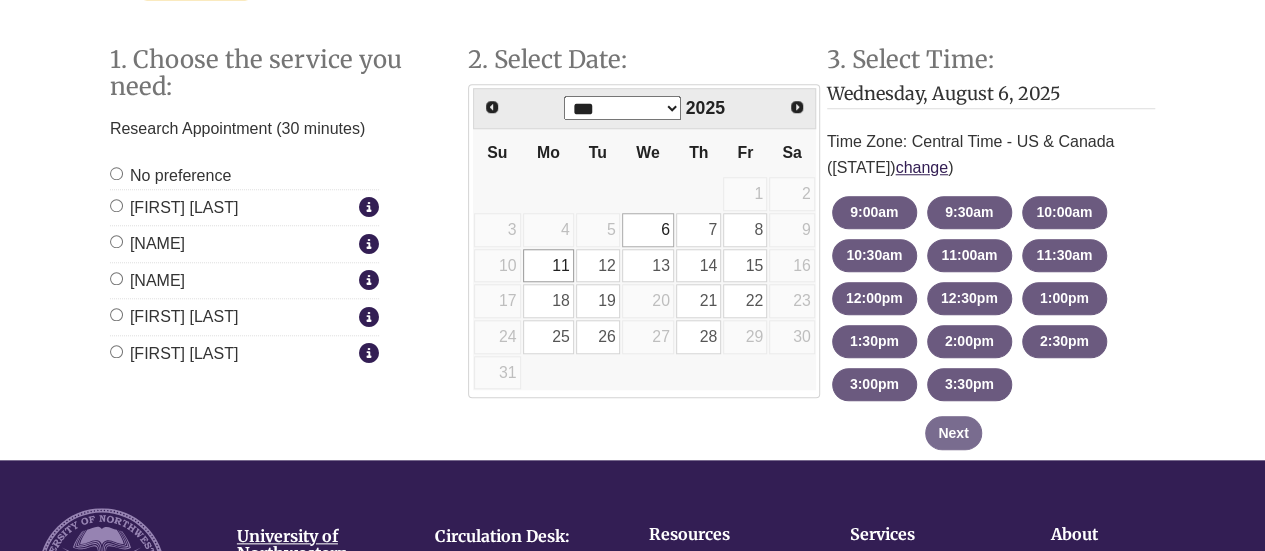 scroll, scrollTop: 808, scrollLeft: 0, axis: vertical 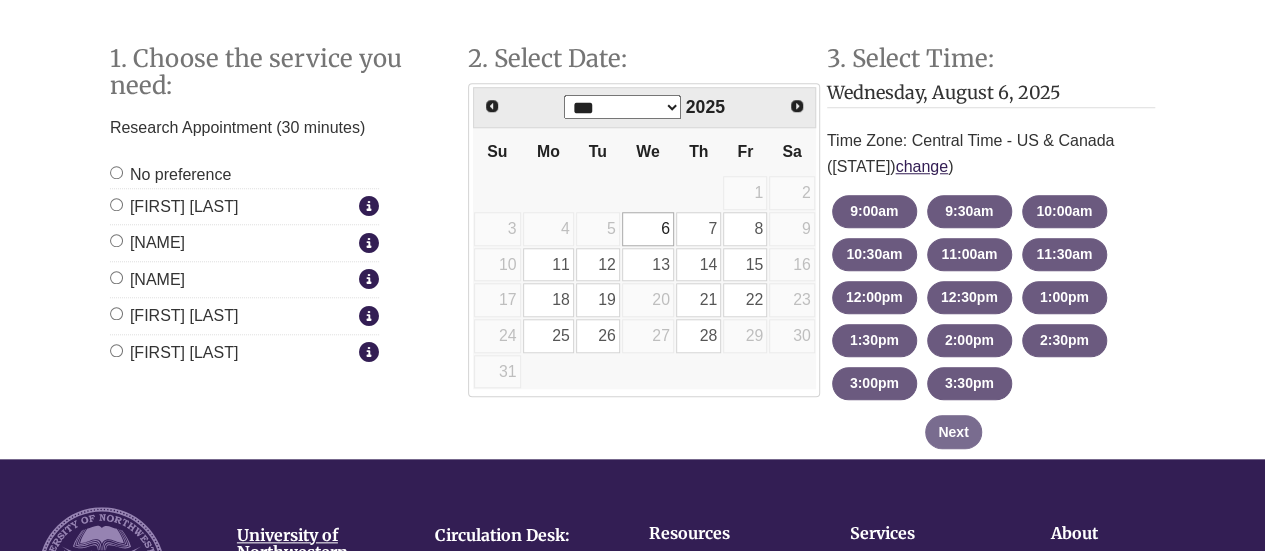 click on "[FIRST] [LAST]" at bounding box center (232, 353) 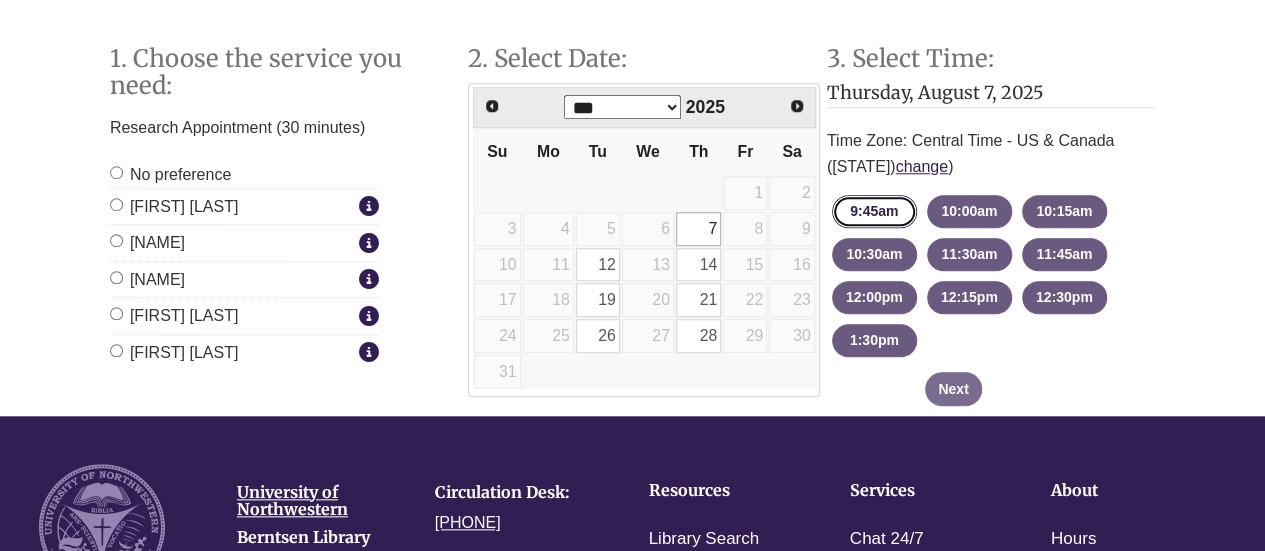 click on "9:45am - until 10:15am Thursday, August 7, 2025" at bounding box center (874, 211) 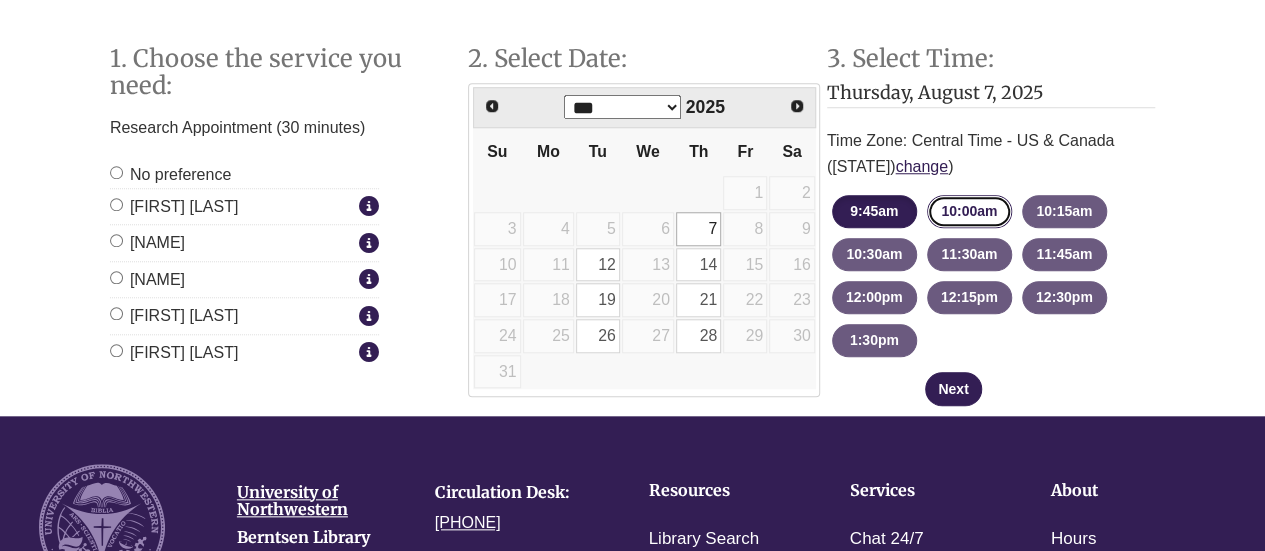 click on "10:00am - until 10:30am Thursday, August 7, 2025" at bounding box center [969, 211] 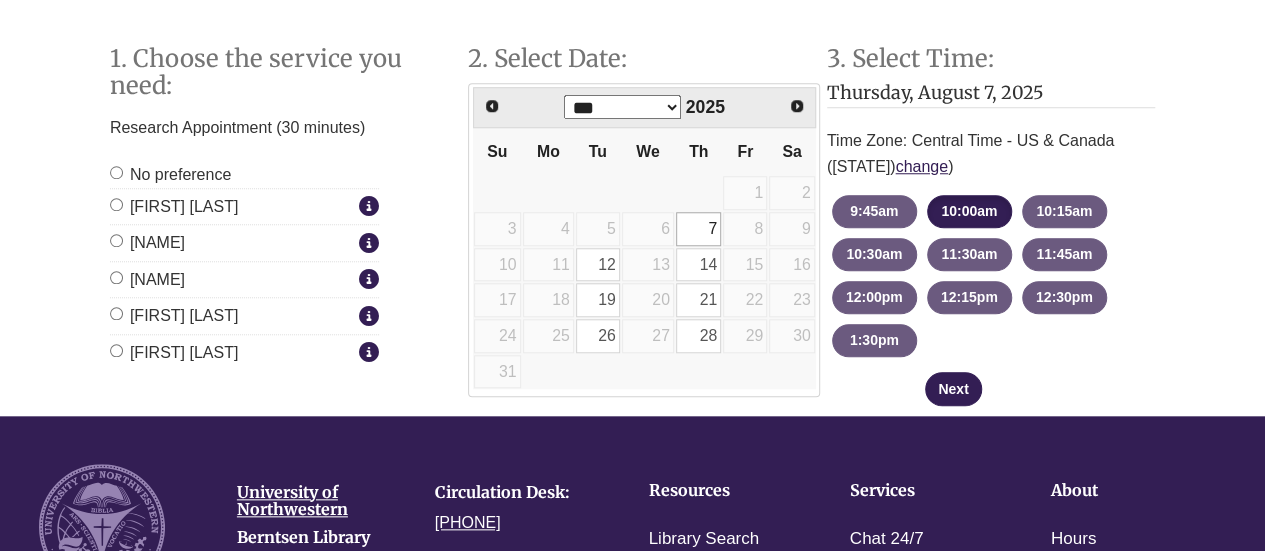 click on "*** *** *** *** *** *** *** *** *** *** *** ***" at bounding box center [622, 107] 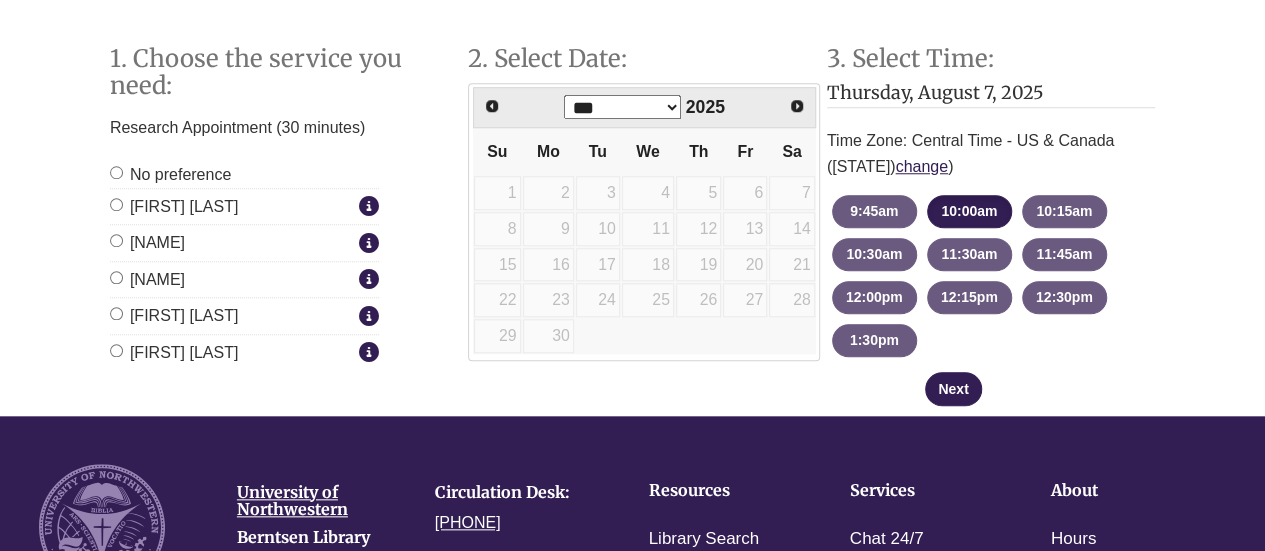 click on "1. Choose the service you need:
Research Appointment (30 minutes)
No preference
[NAME]" at bounding box center [632, 215] 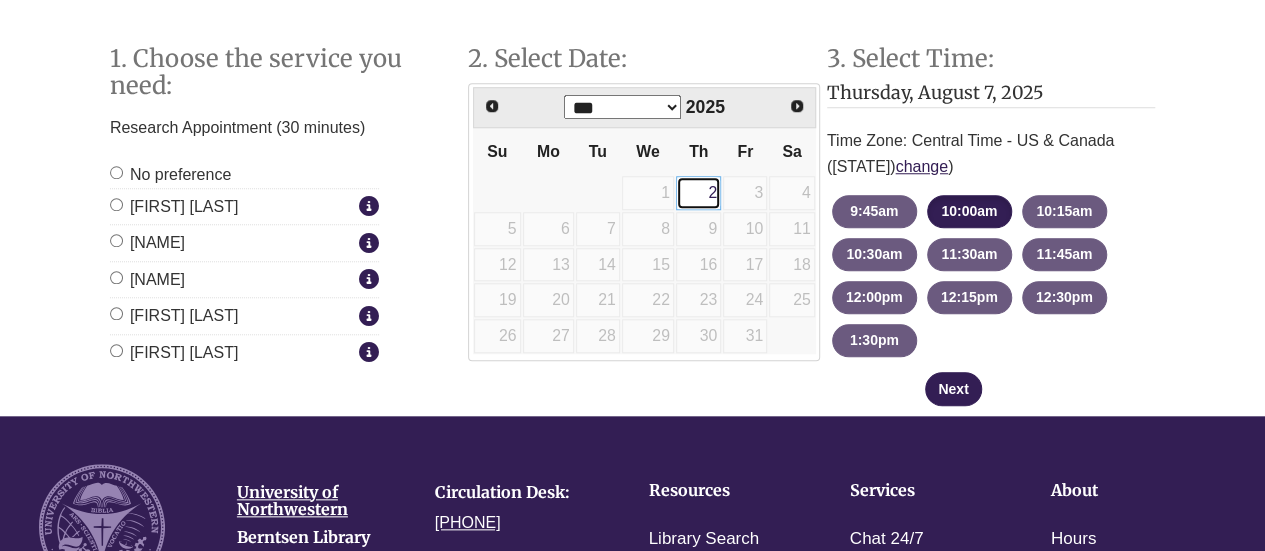 click on "2" at bounding box center [698, 193] 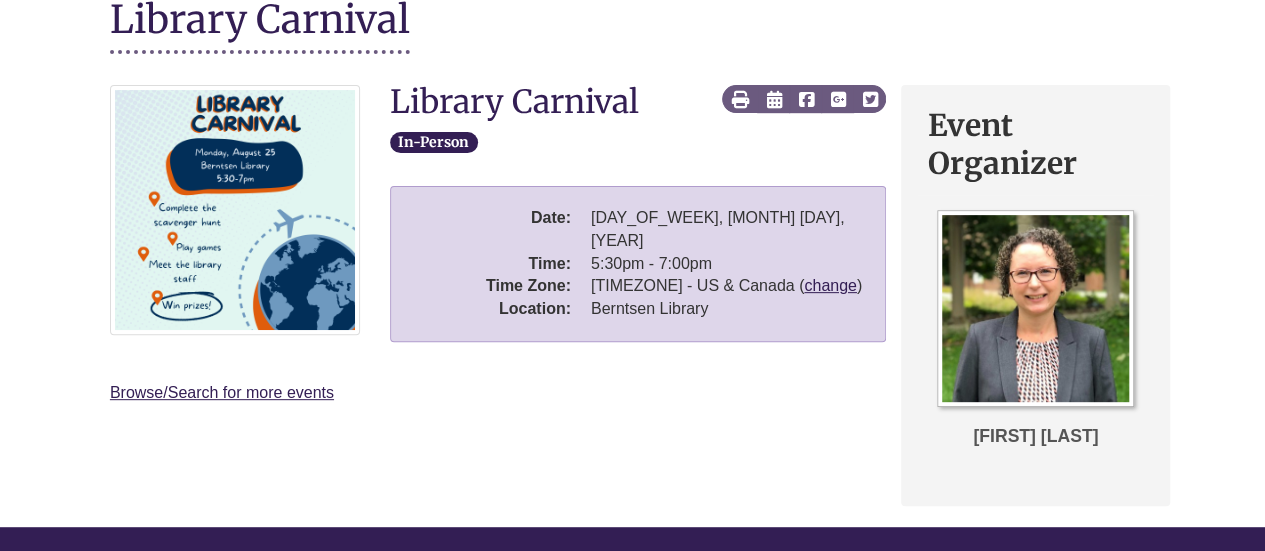 scroll, scrollTop: 277, scrollLeft: 0, axis: vertical 